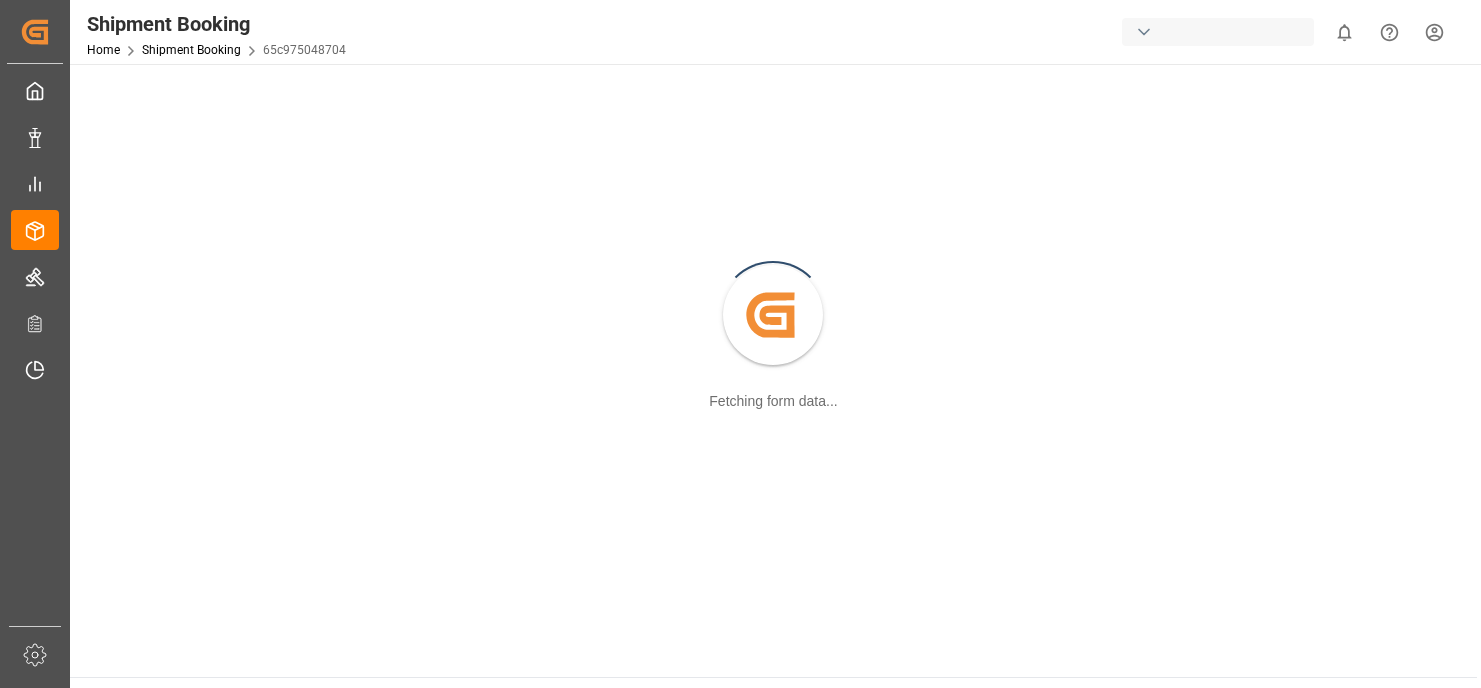 scroll, scrollTop: 0, scrollLeft: 0, axis: both 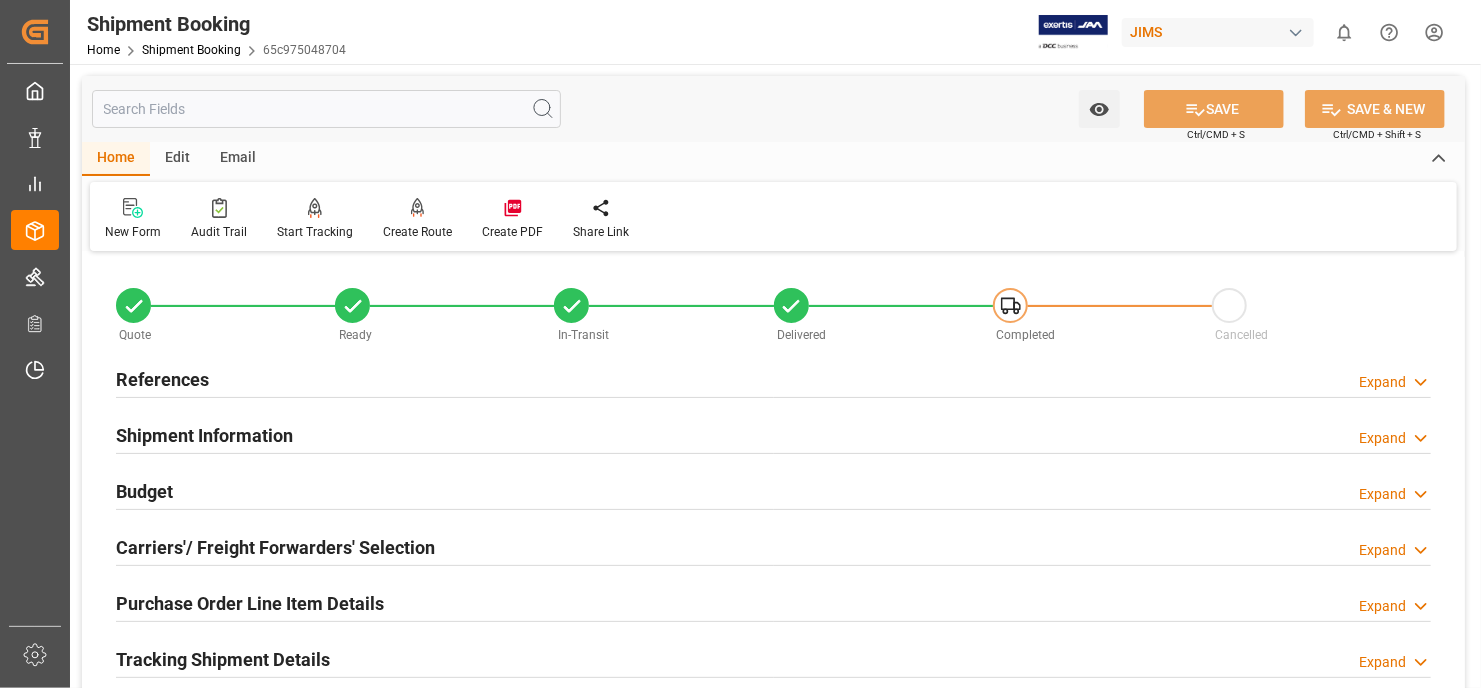 click on "References" at bounding box center (162, 379) 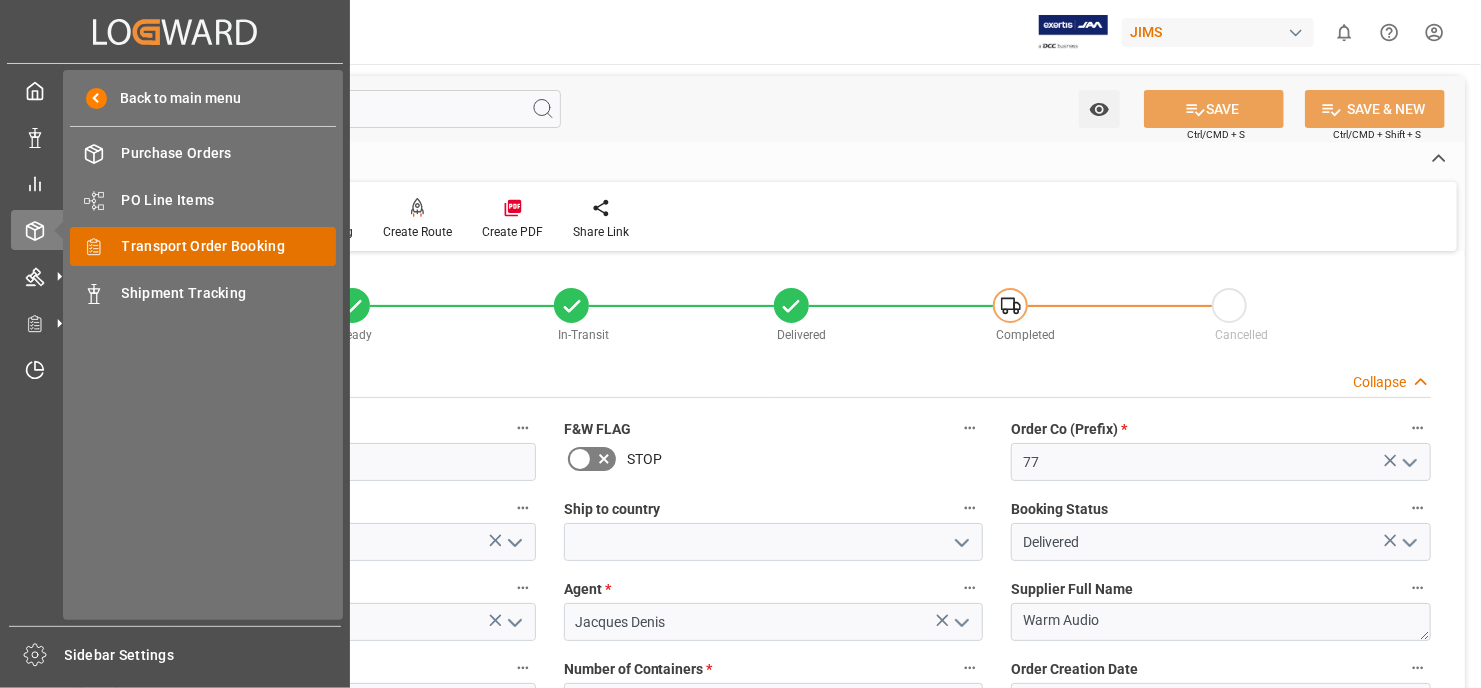 click on "Transport Order Booking" at bounding box center (229, 246) 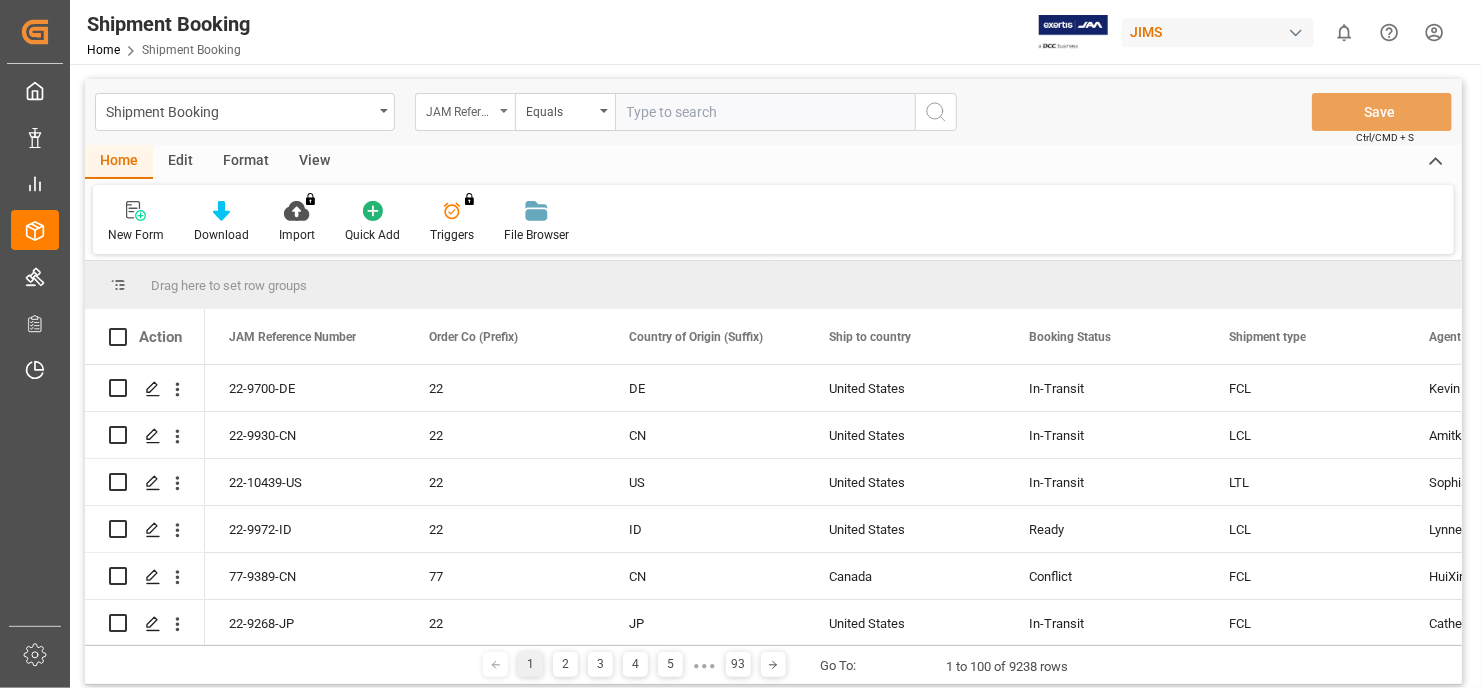 click on "JAM Reference Number" at bounding box center [465, 112] 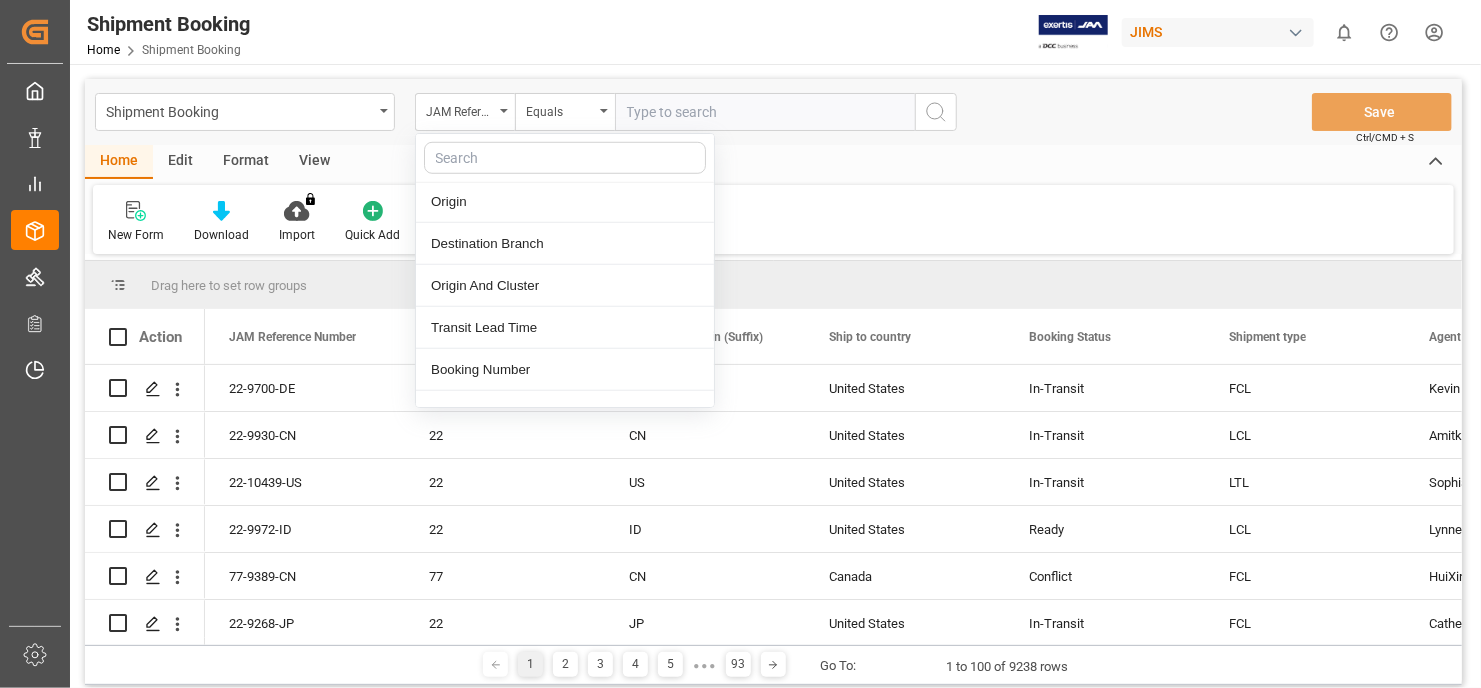 scroll, scrollTop: 900, scrollLeft: 0, axis: vertical 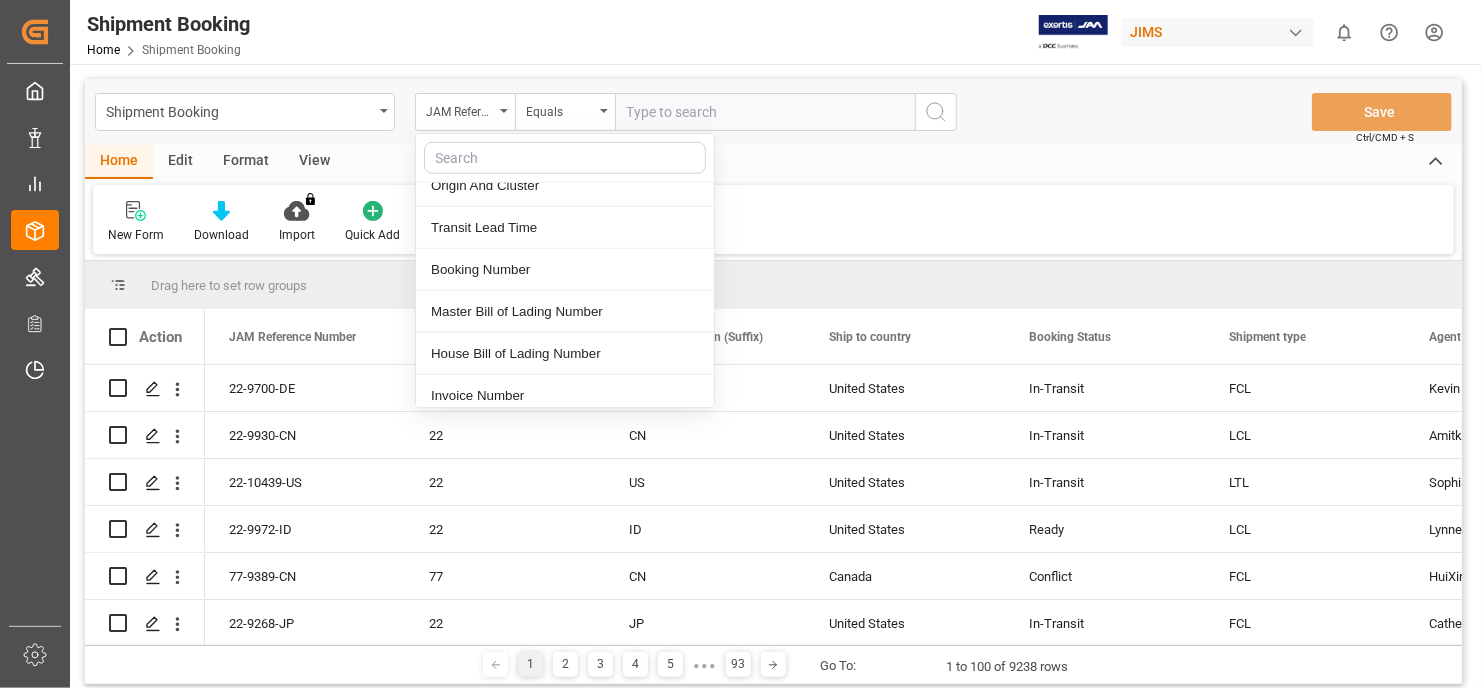 click on "Booking Number" at bounding box center [565, 270] 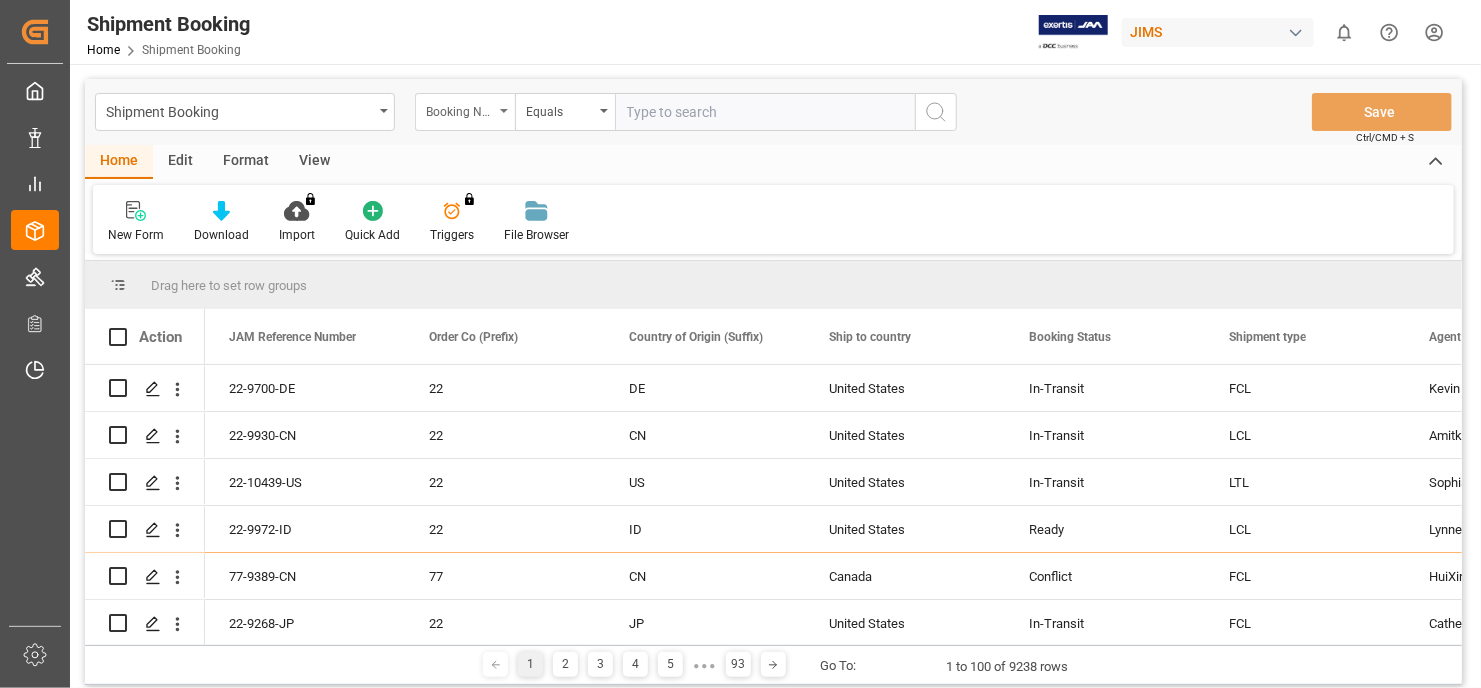 click on "Booking Number" at bounding box center [465, 112] 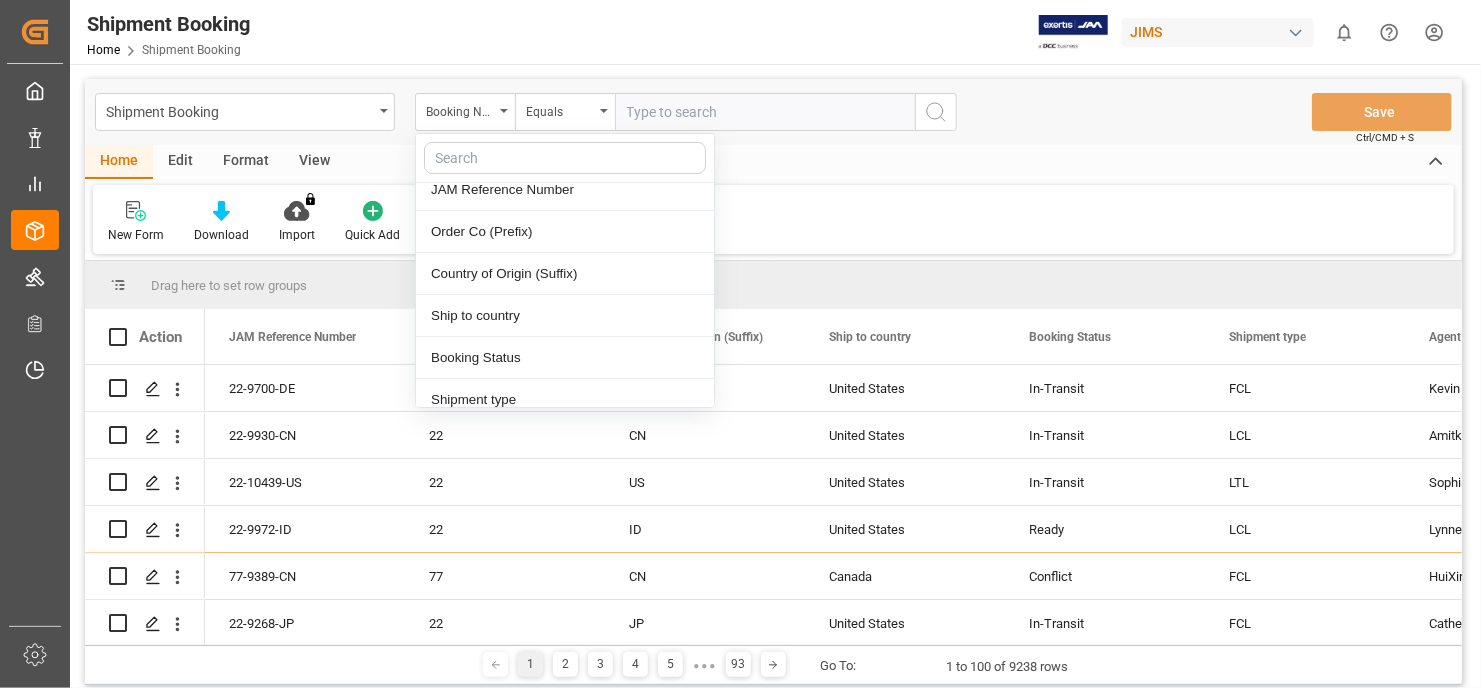 scroll, scrollTop: 0, scrollLeft: 0, axis: both 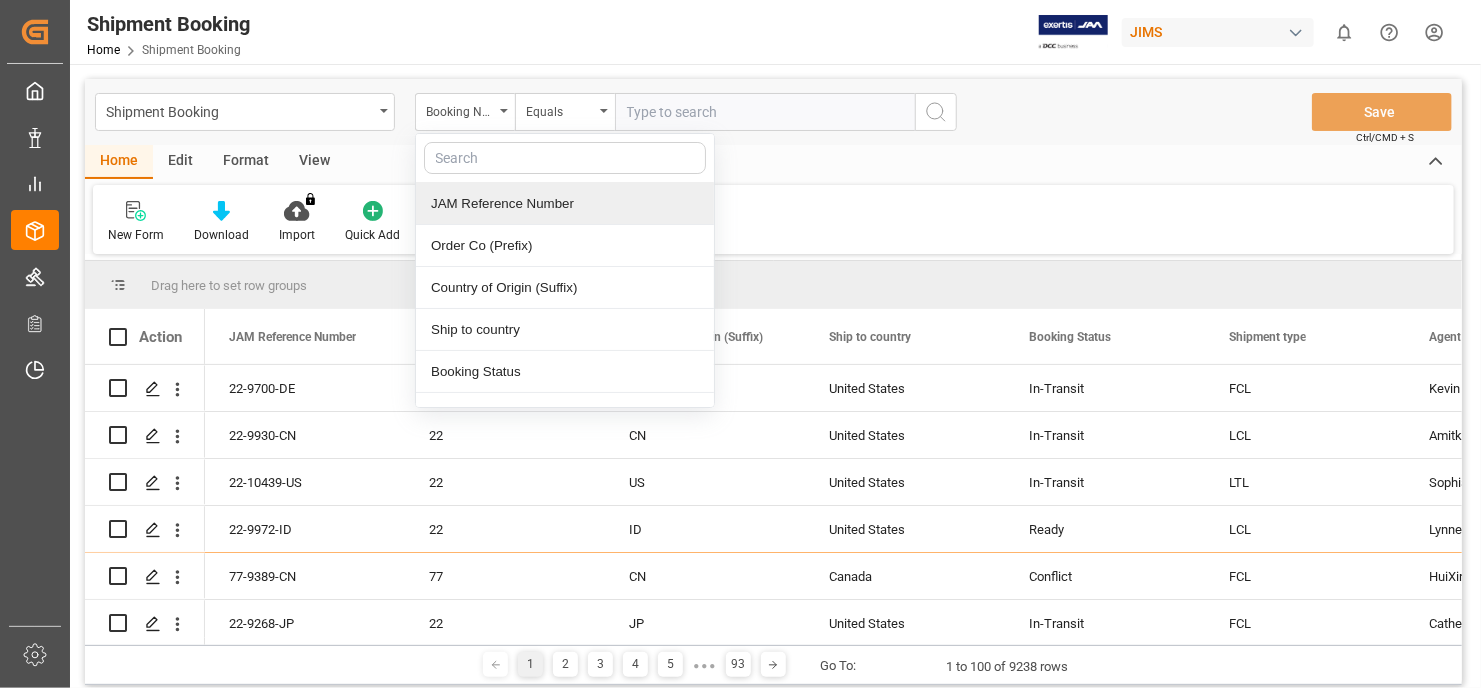click on "JAM Reference Number" at bounding box center [565, 204] 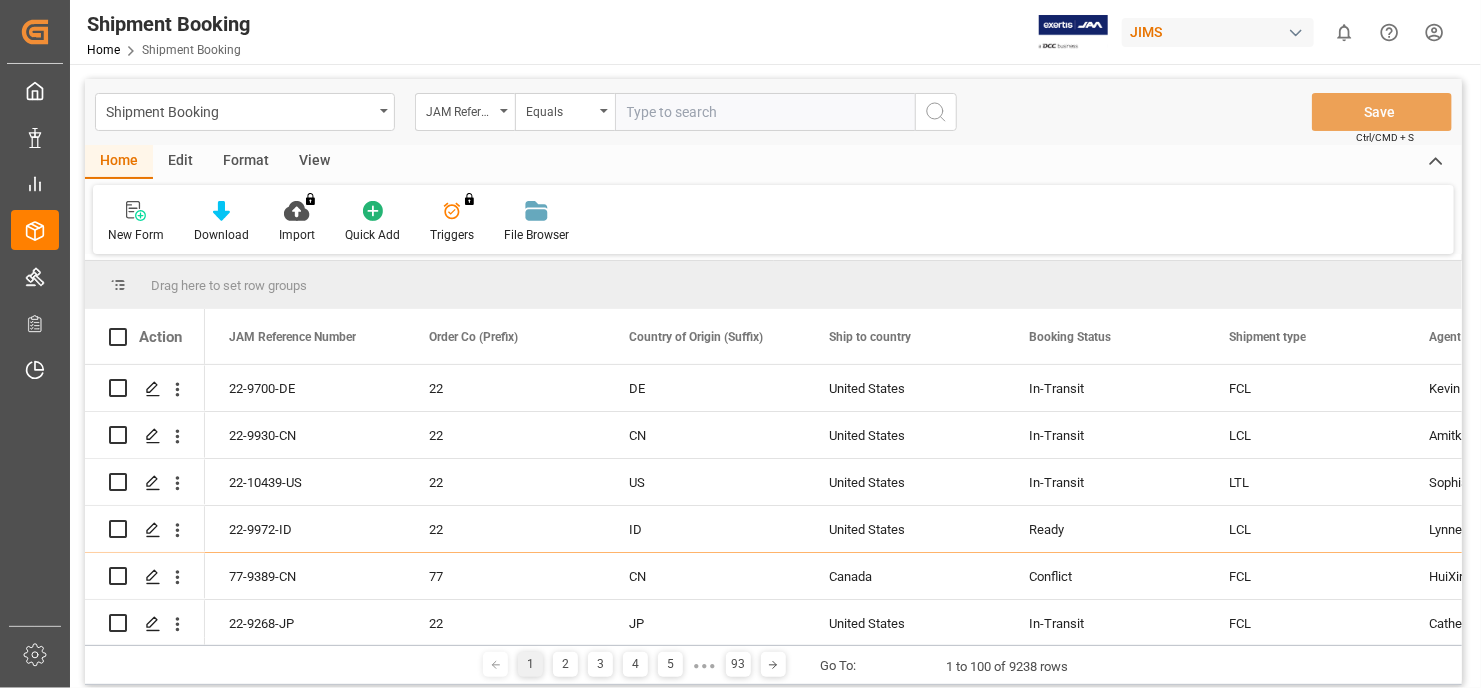 click at bounding box center (765, 112) 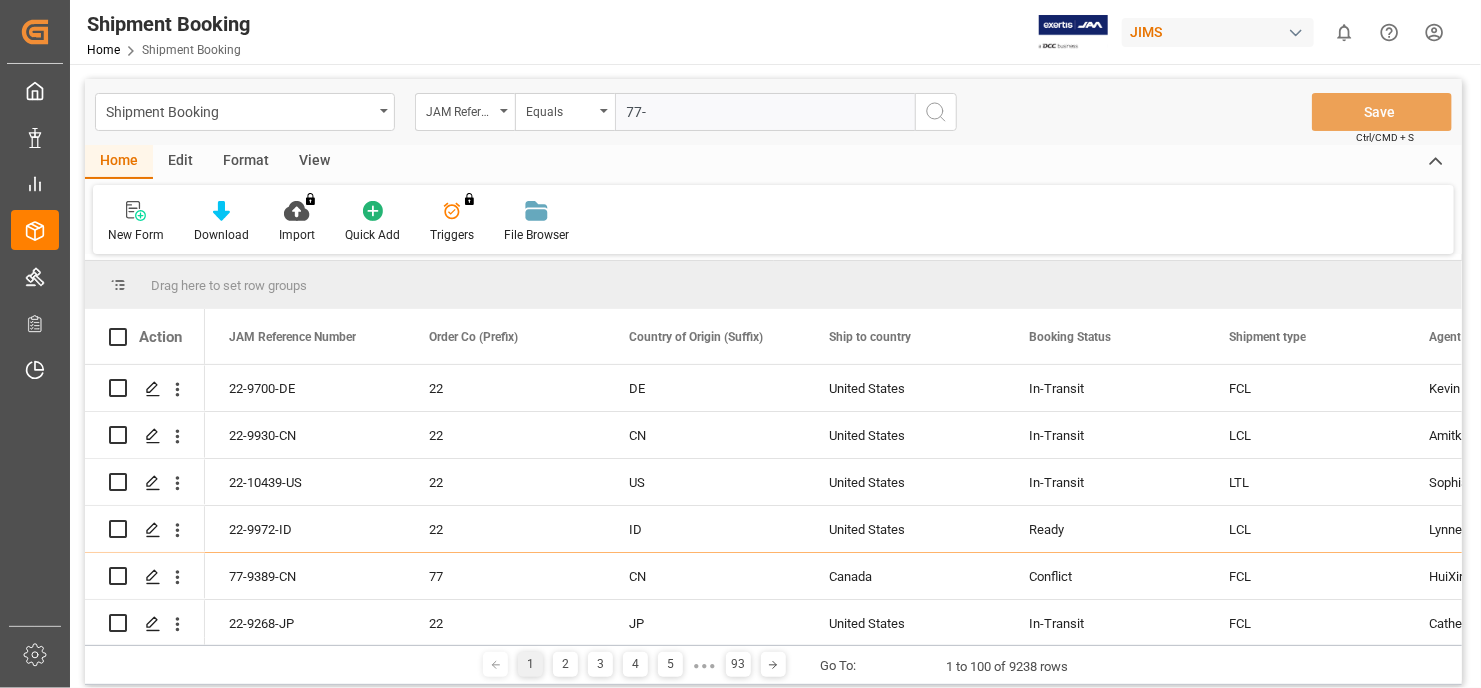 type on "77-" 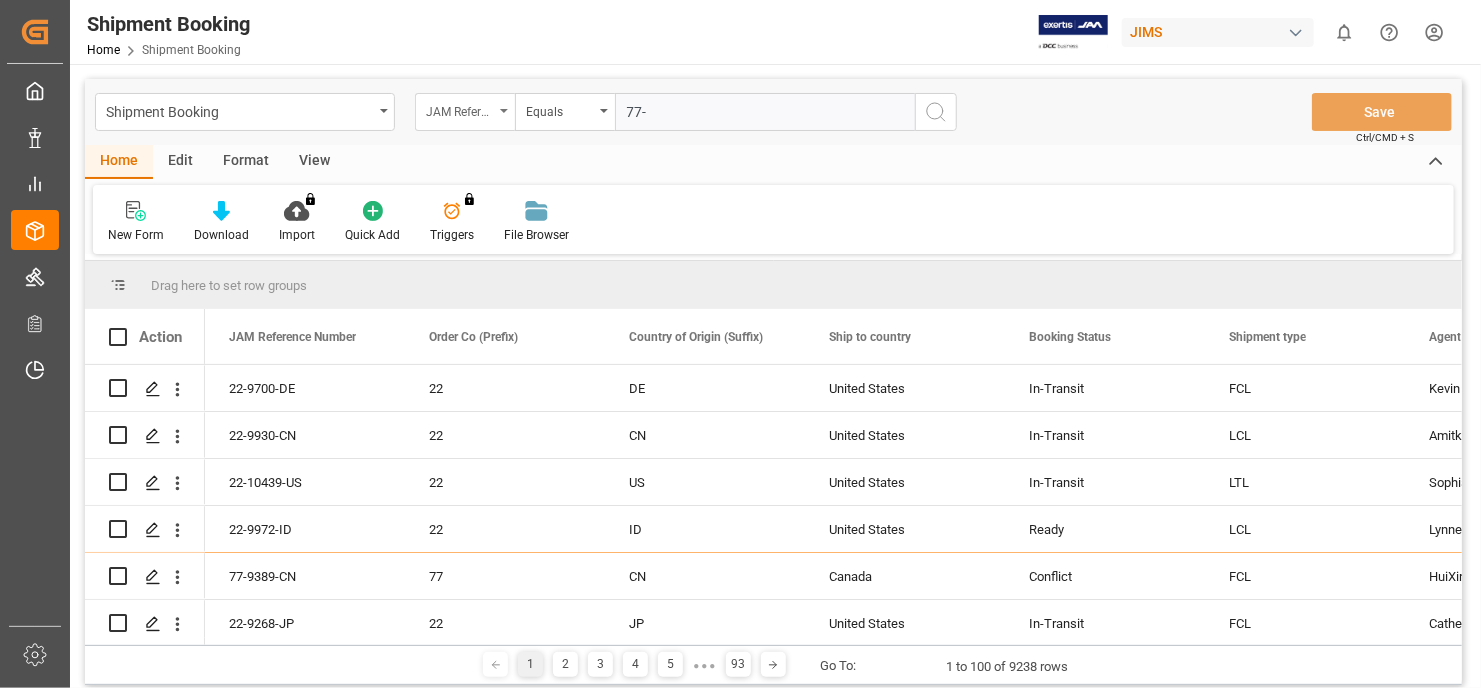 click on "JAM Reference Number" at bounding box center [465, 112] 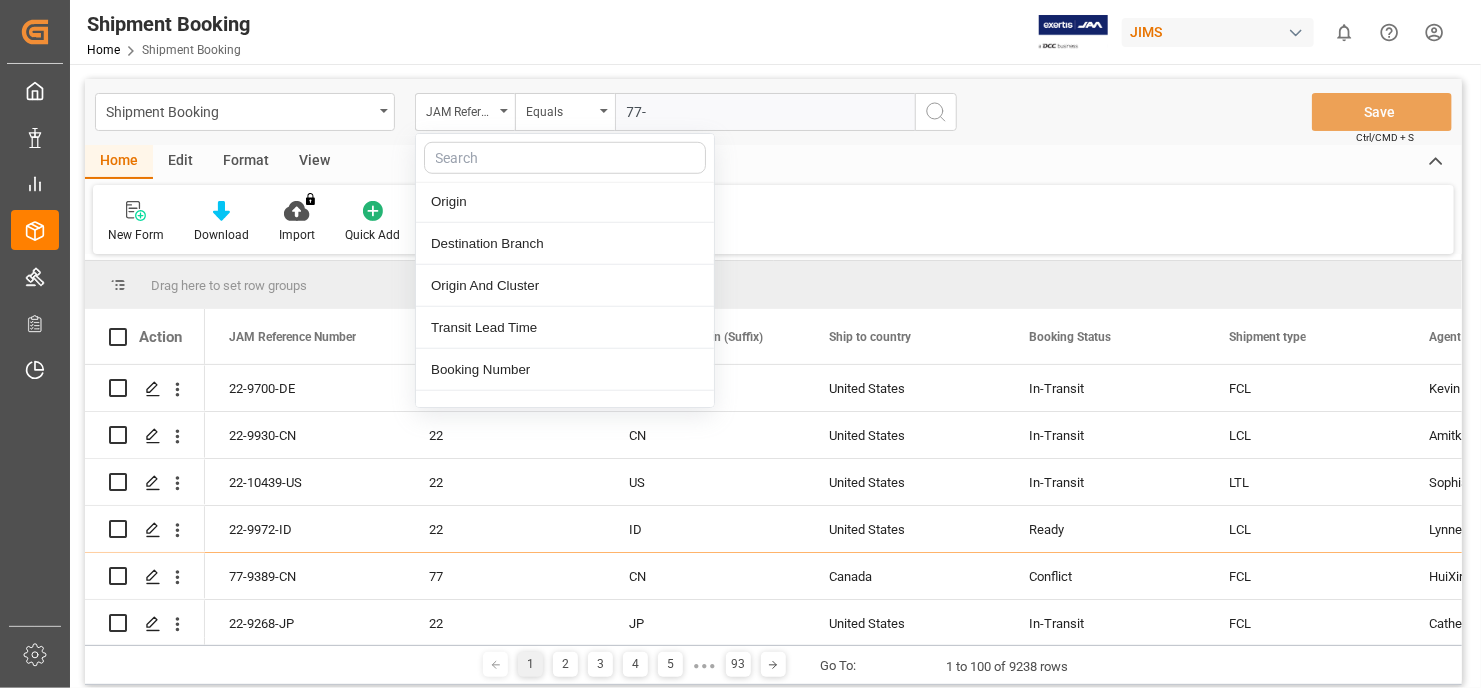 scroll, scrollTop: 900, scrollLeft: 0, axis: vertical 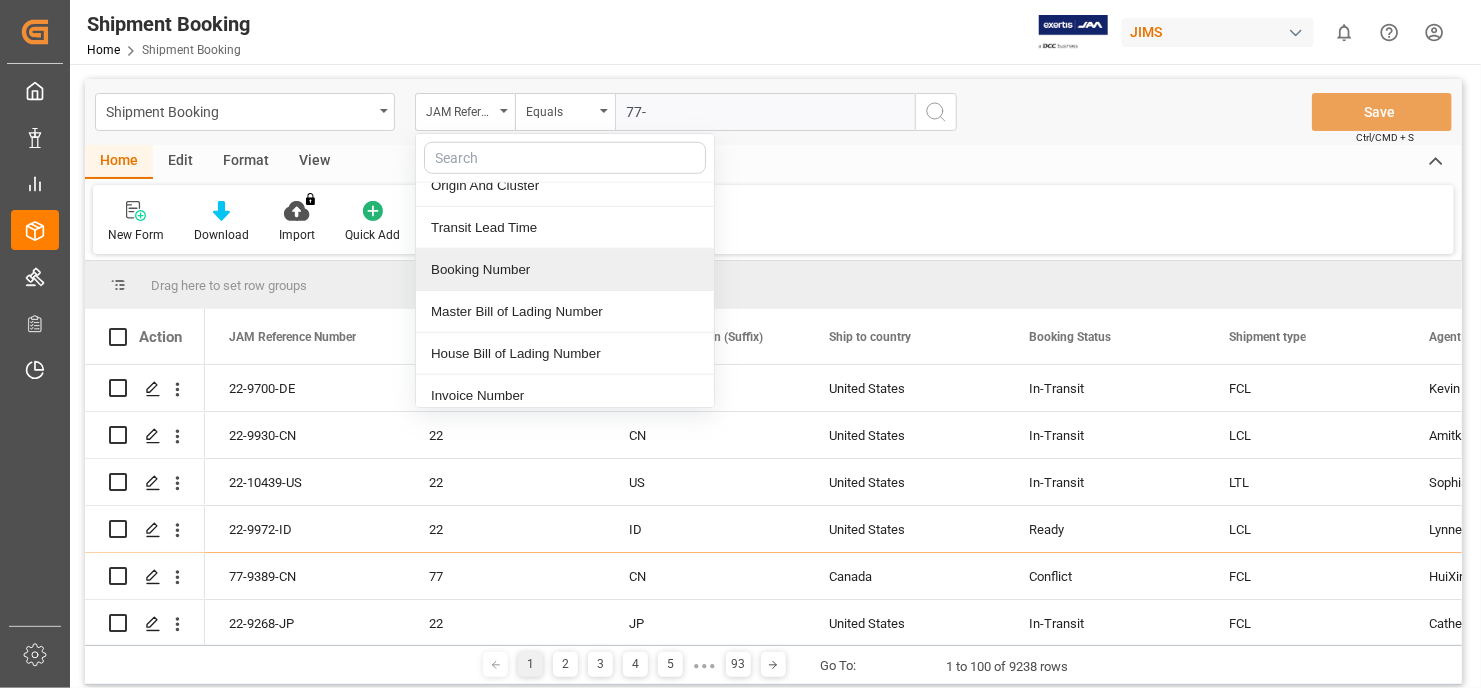 click on "Booking Number" at bounding box center (565, 270) 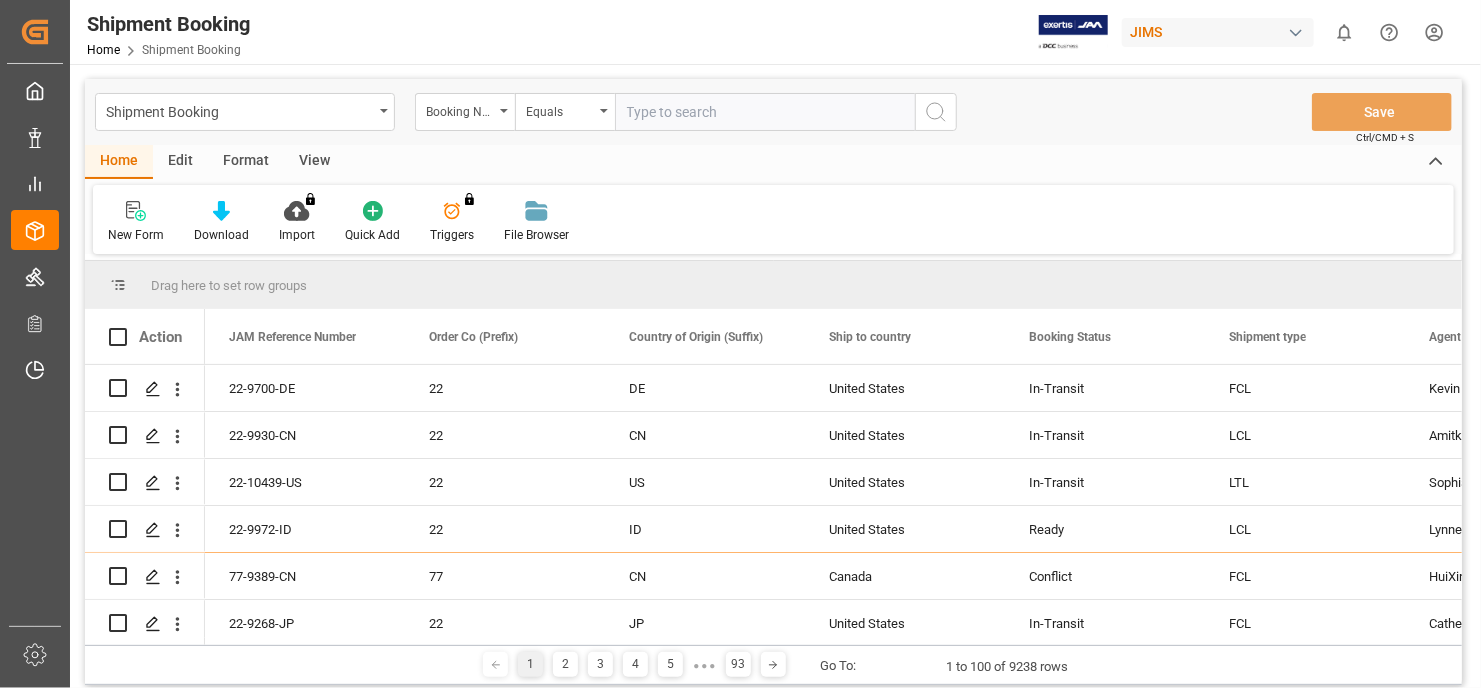 click at bounding box center (765, 112) 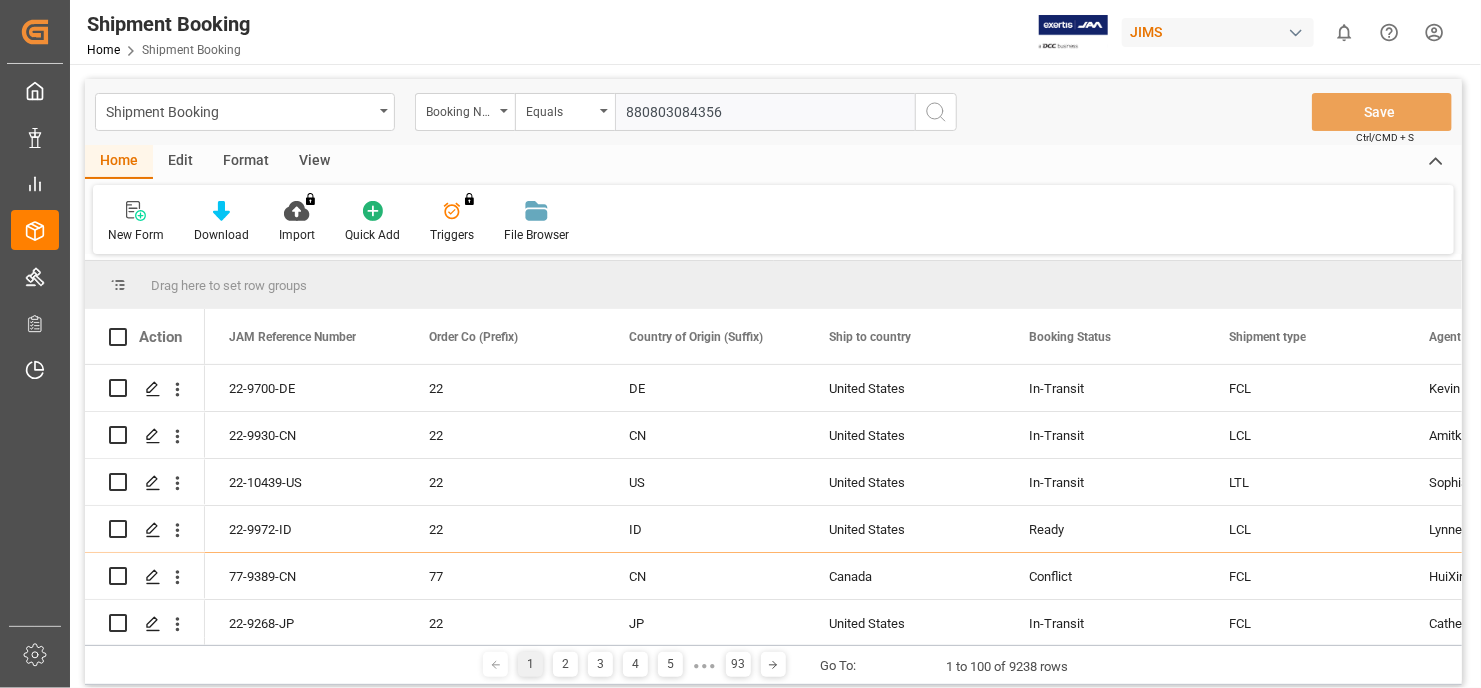 type on "880803084356" 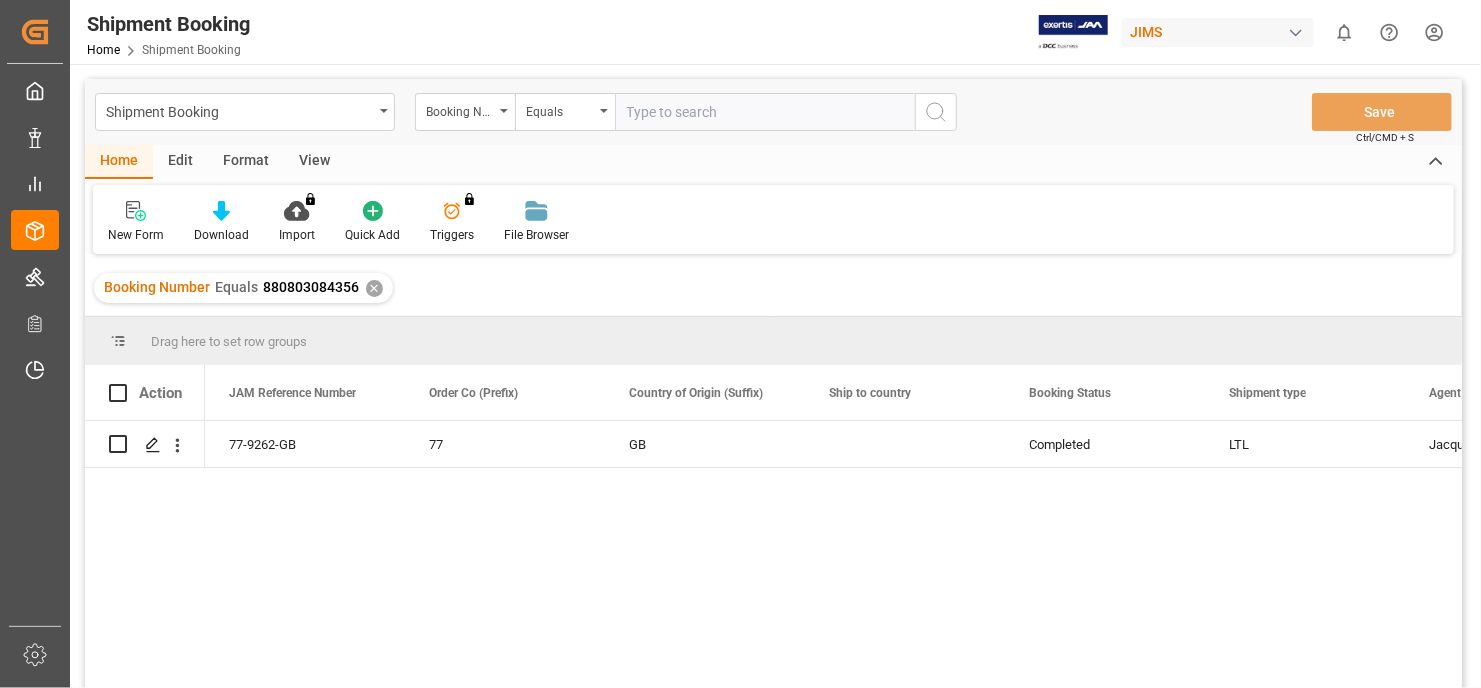 drag, startPoint x: 746, startPoint y: 116, endPoint x: 684, endPoint y: 102, distance: 63.560993 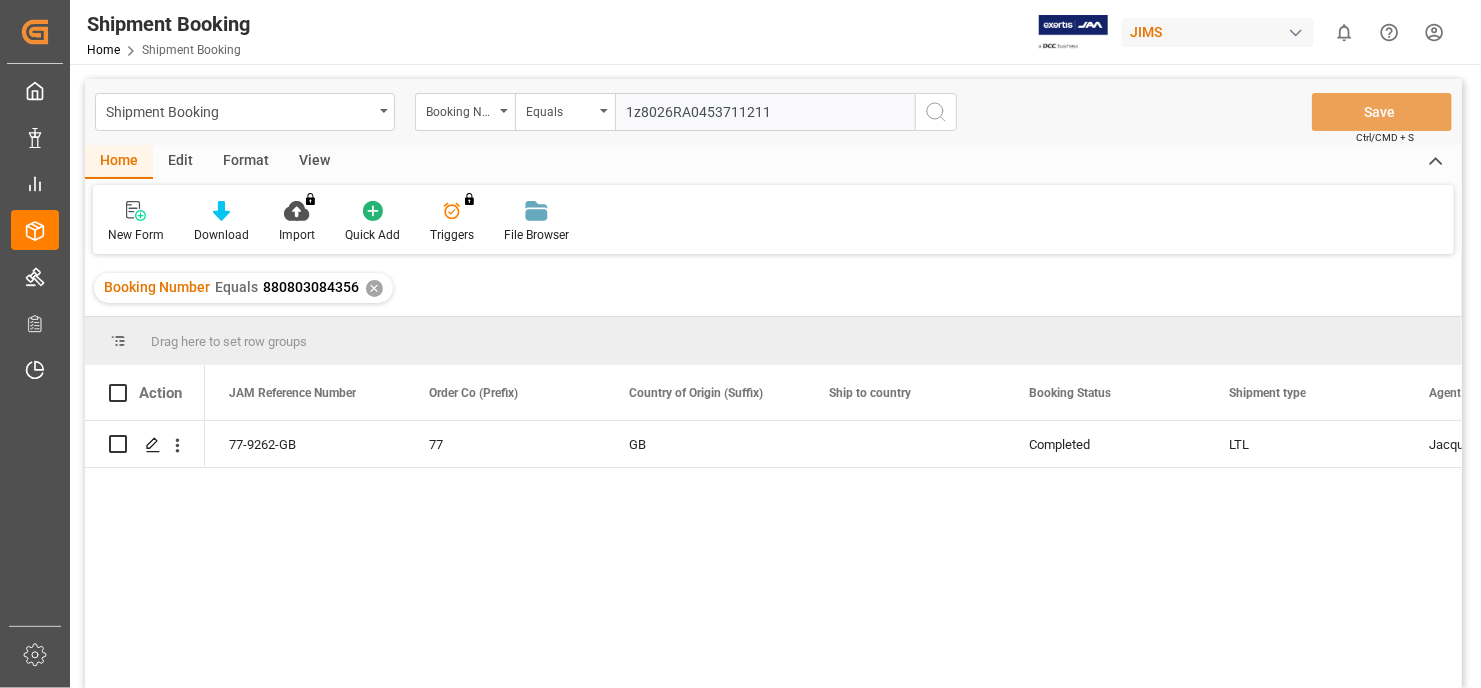 click on "✕" at bounding box center [374, 288] 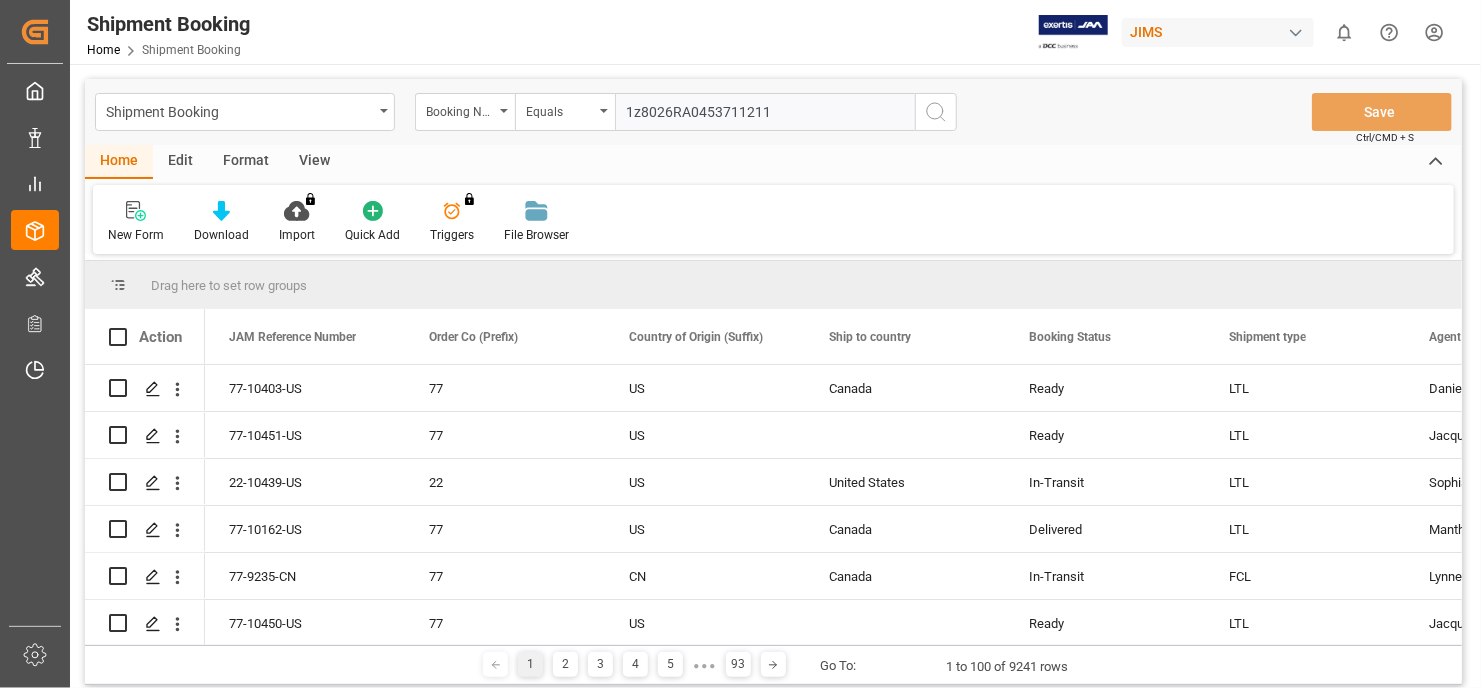 click on "1z8026RA0453711211" at bounding box center [765, 112] 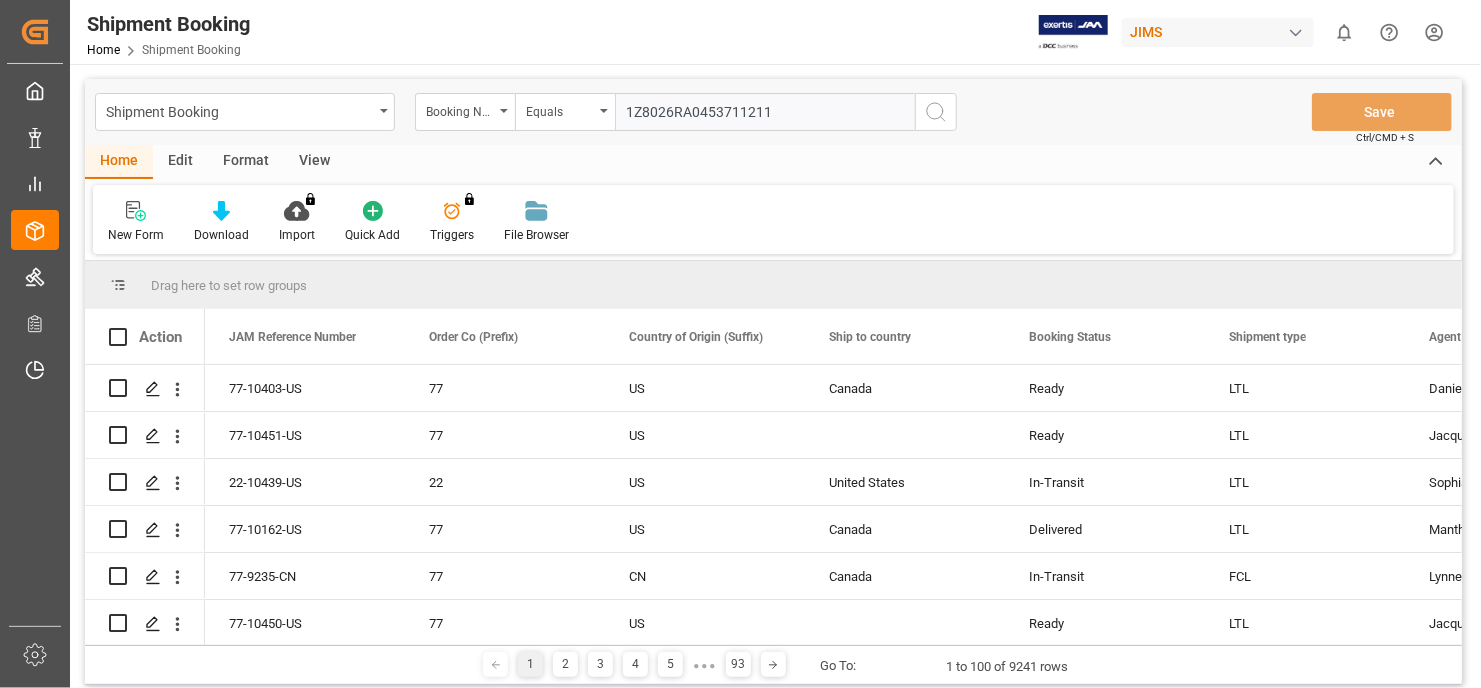 type on "1Z8026RA0453711211" 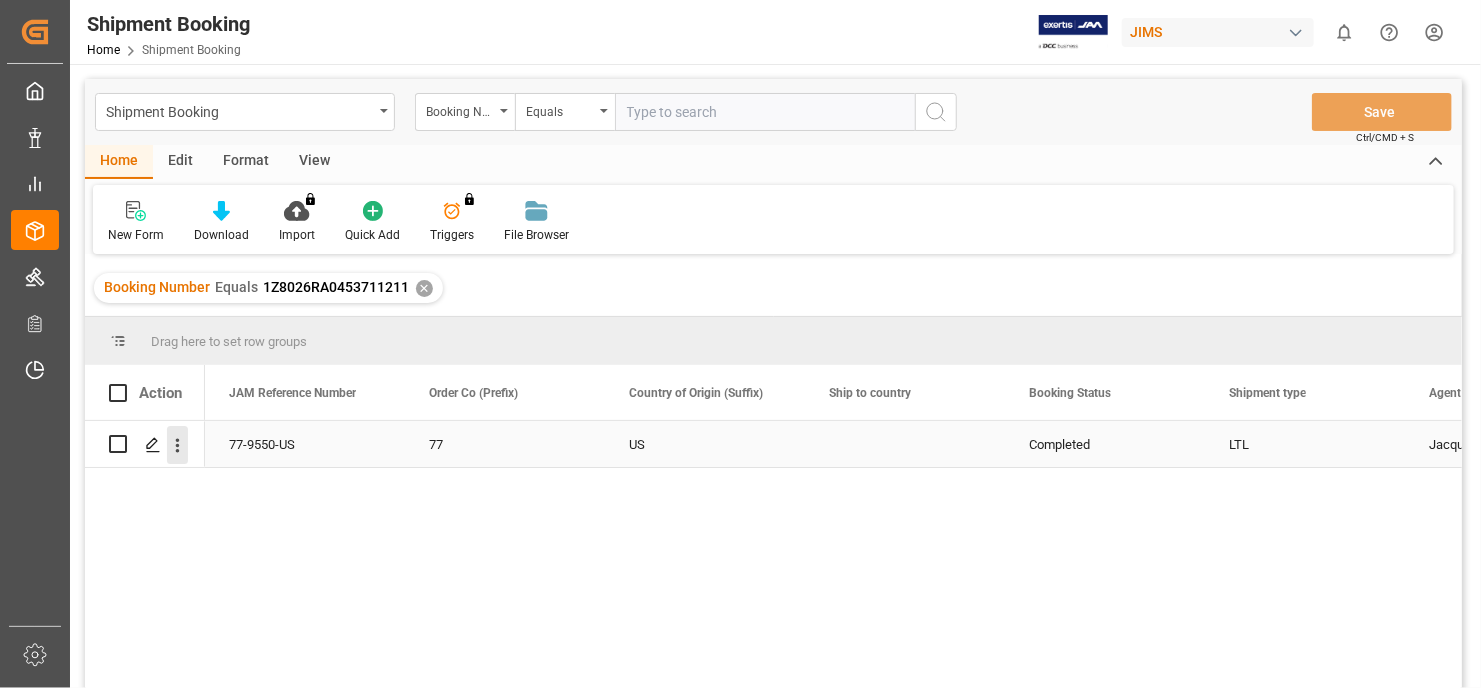 click 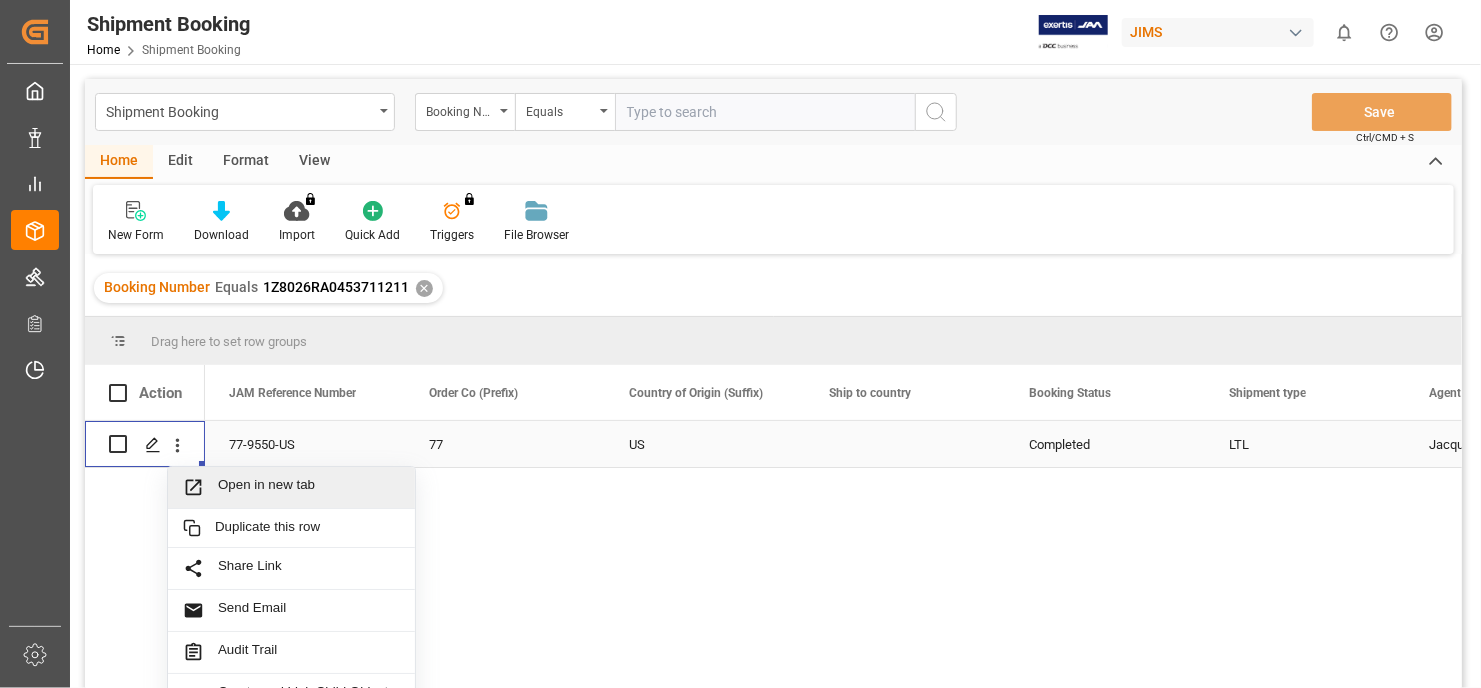 click on "Open in new tab" at bounding box center (291, 488) 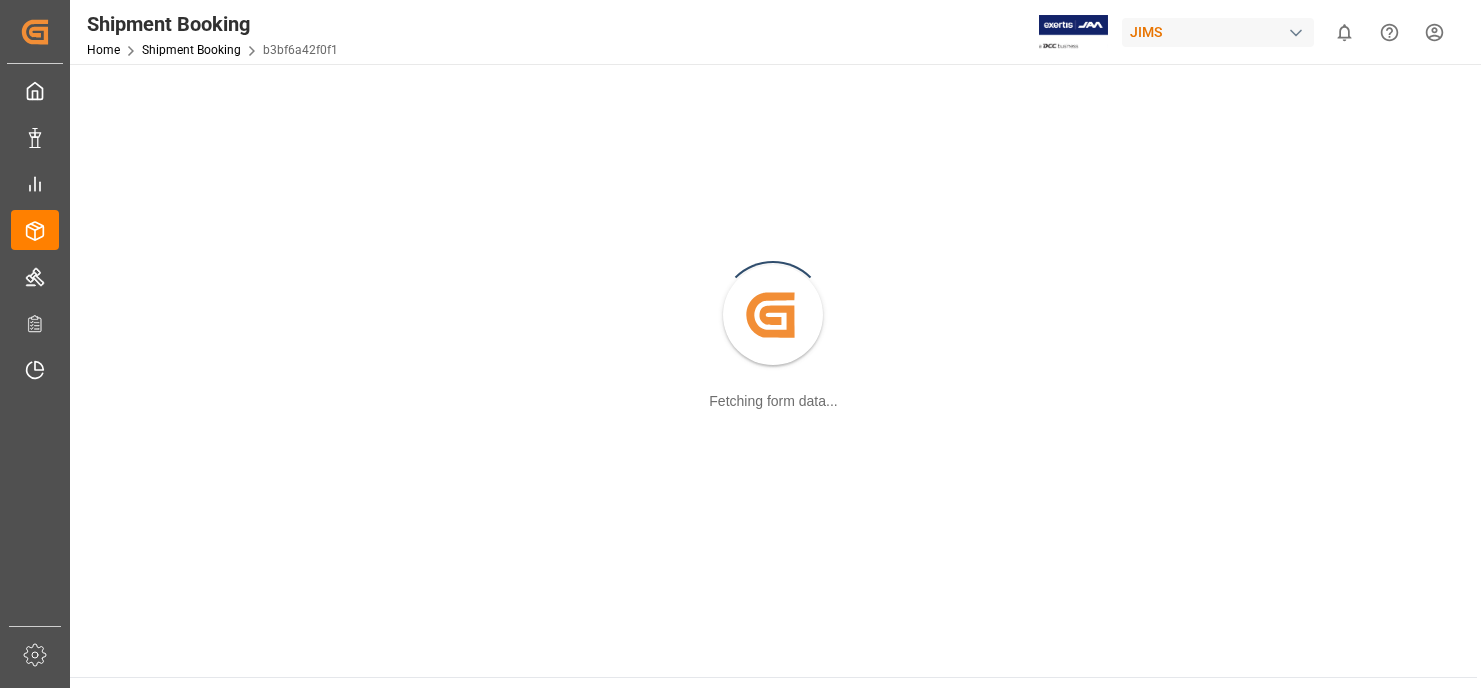 scroll, scrollTop: 0, scrollLeft: 0, axis: both 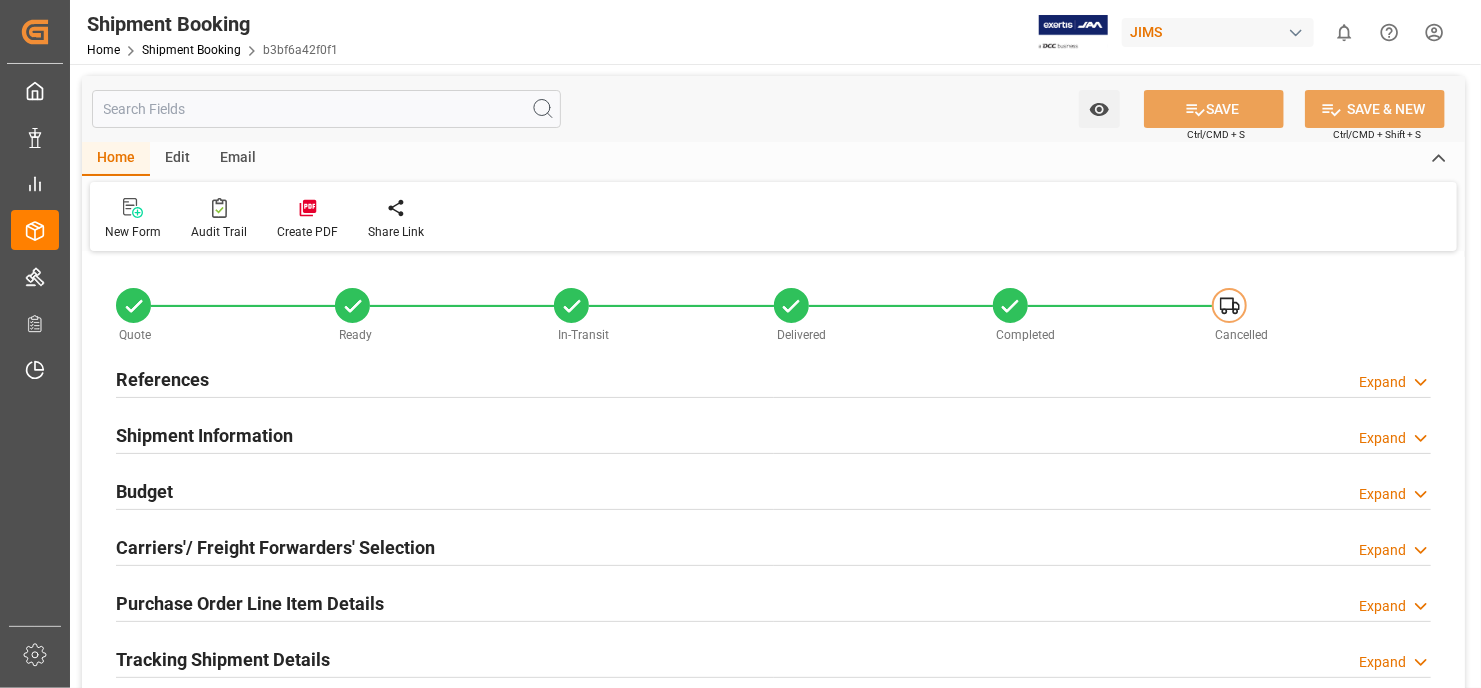 type on "10" 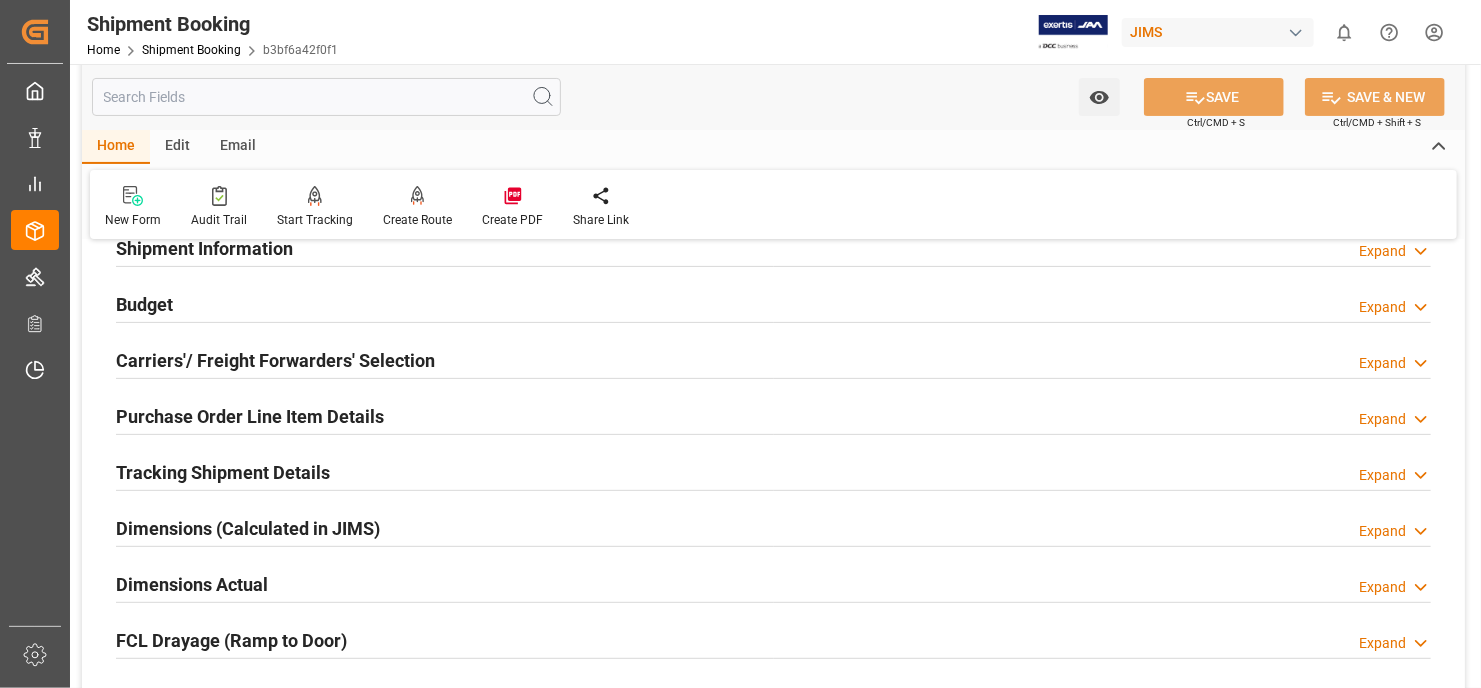 scroll, scrollTop: 200, scrollLeft: 0, axis: vertical 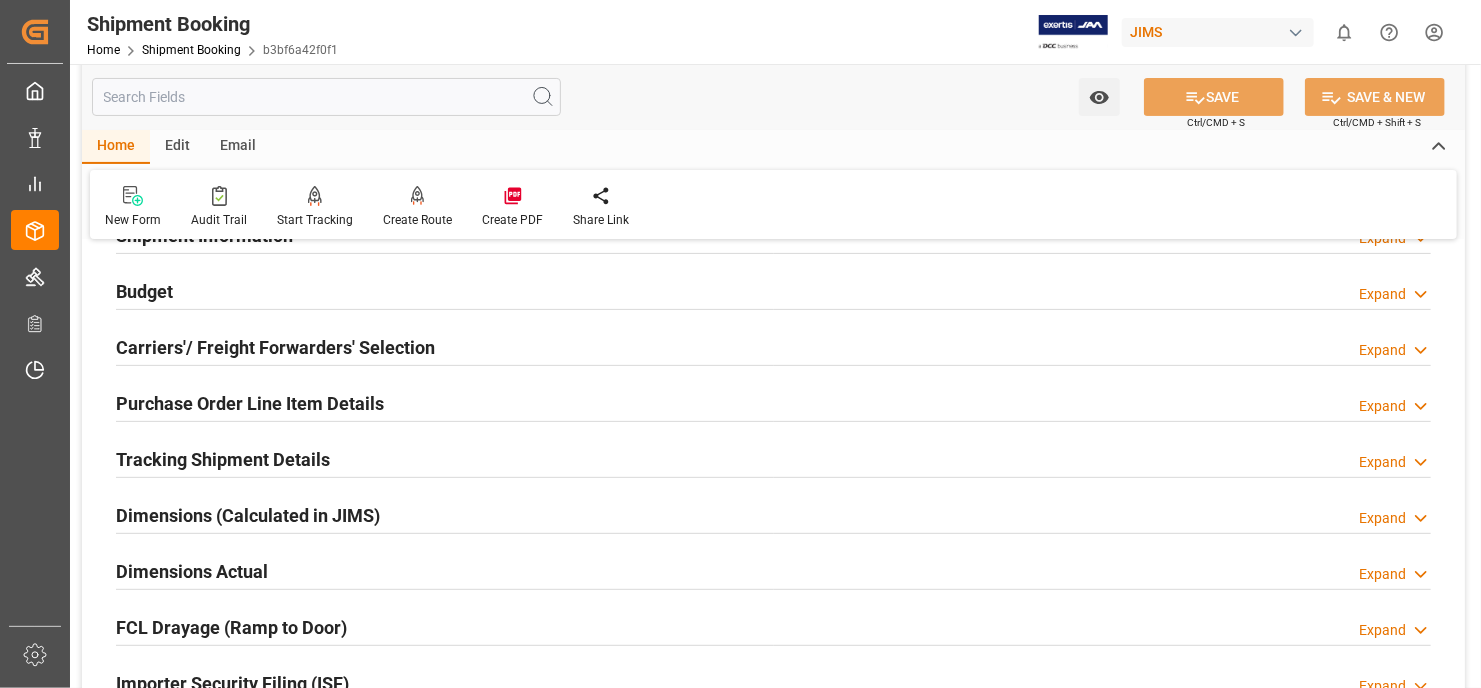 click on "Purchase Order Line Item Details" at bounding box center [250, 403] 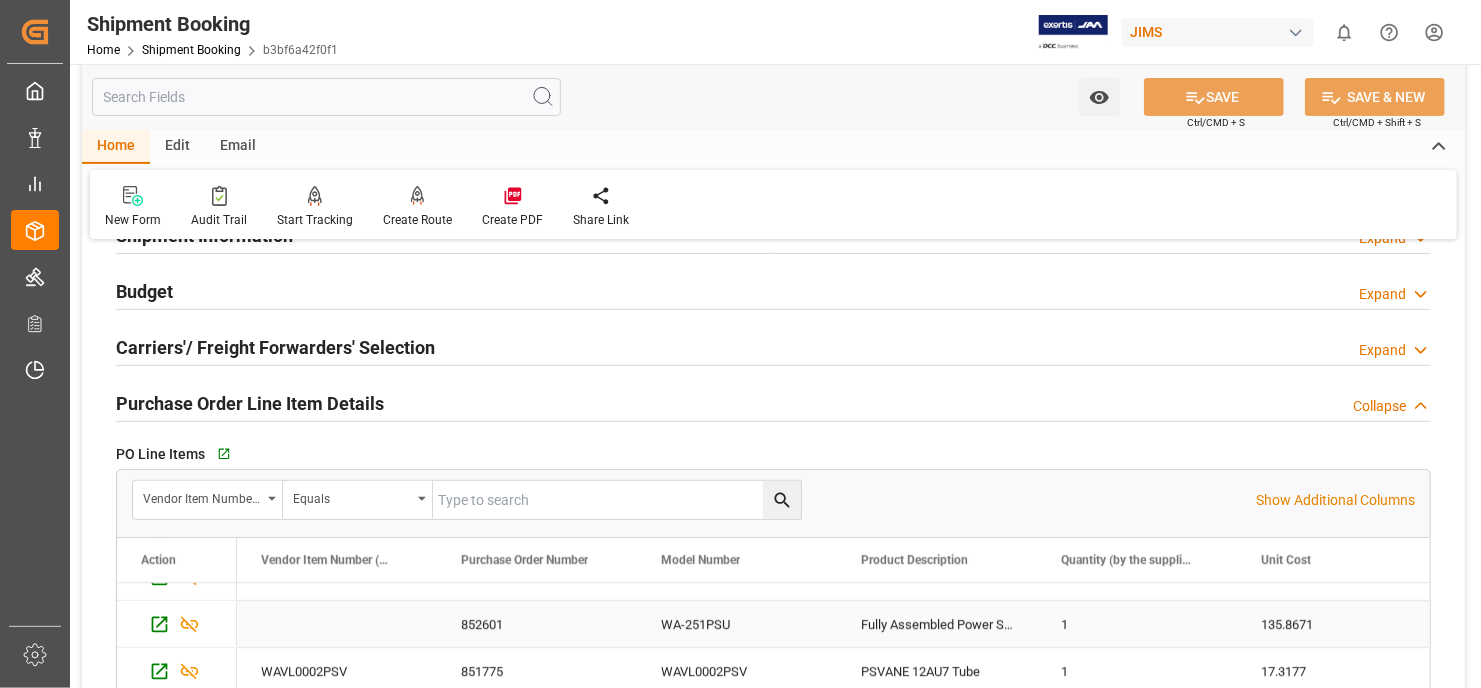 scroll, scrollTop: 0, scrollLeft: 0, axis: both 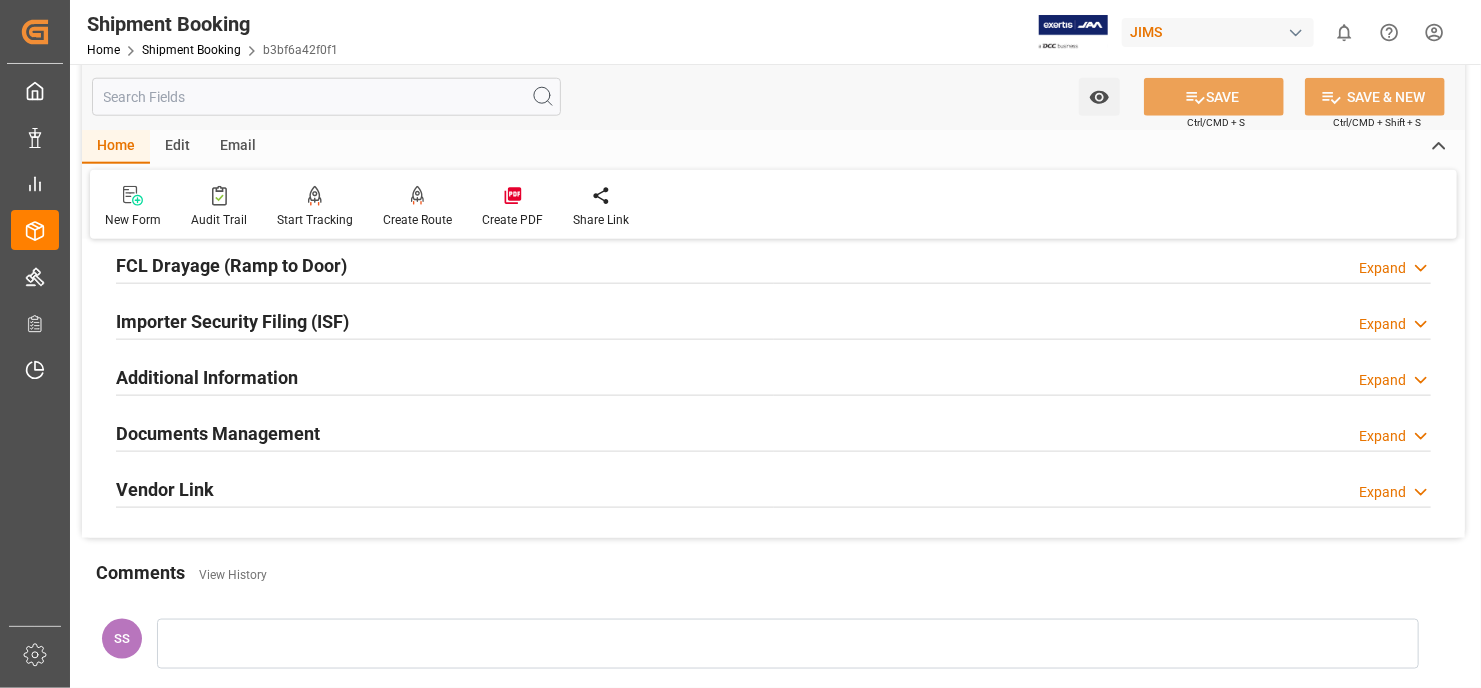 click on "Documents Management" at bounding box center [218, 433] 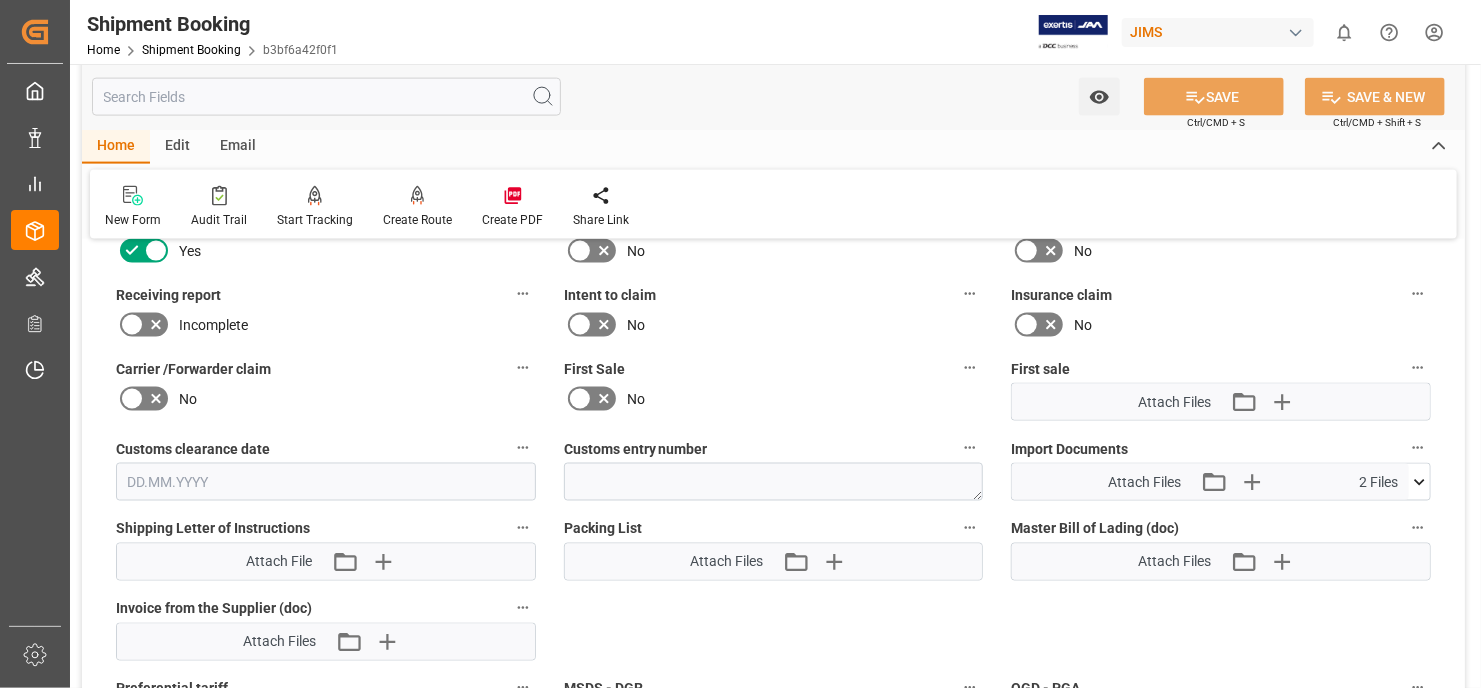 scroll, scrollTop: 1500, scrollLeft: 0, axis: vertical 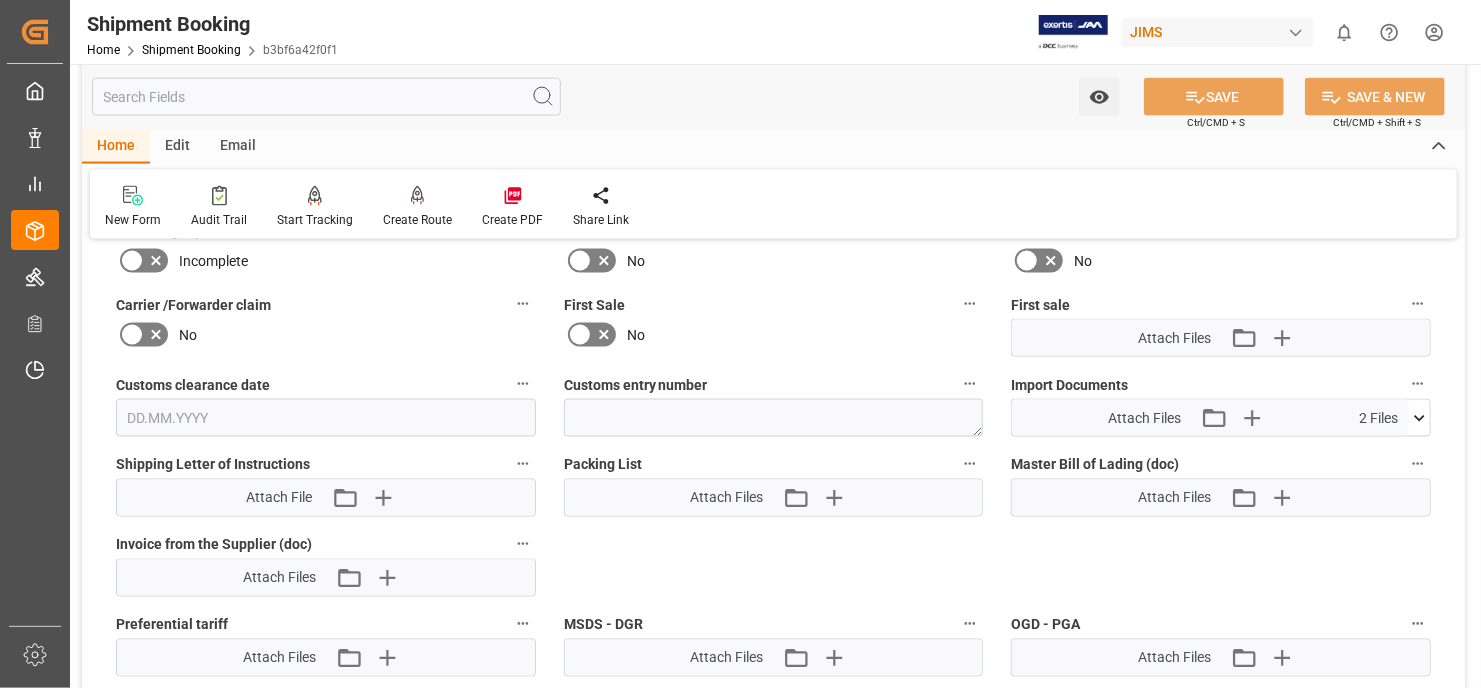 click 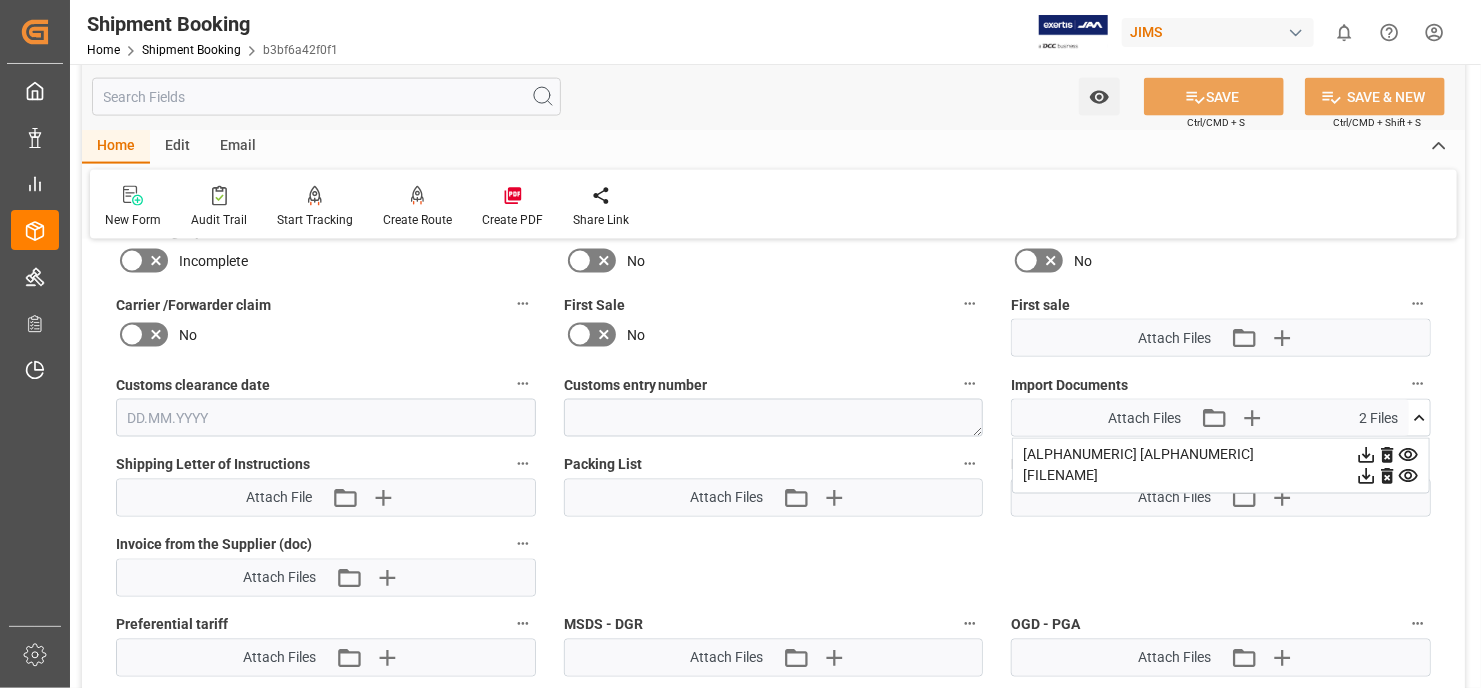 click 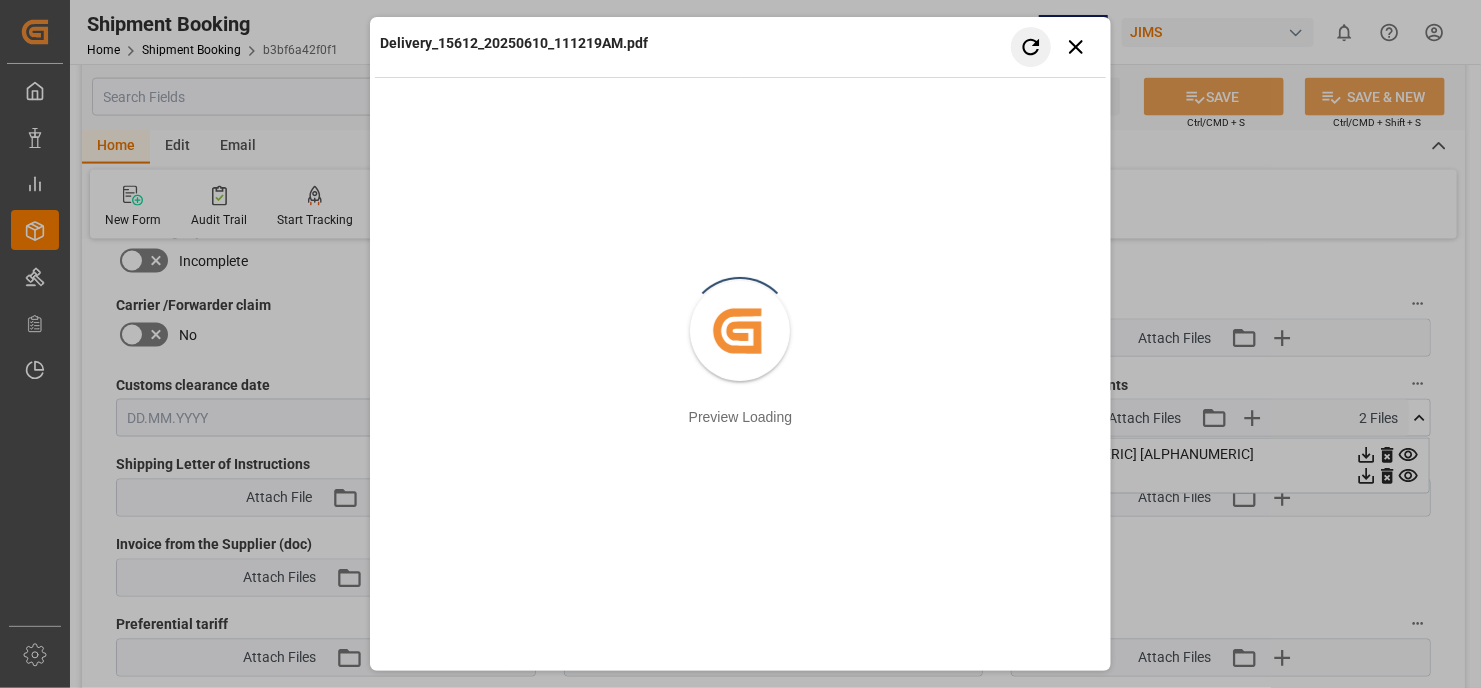 scroll, scrollTop: 1500, scrollLeft: 0, axis: vertical 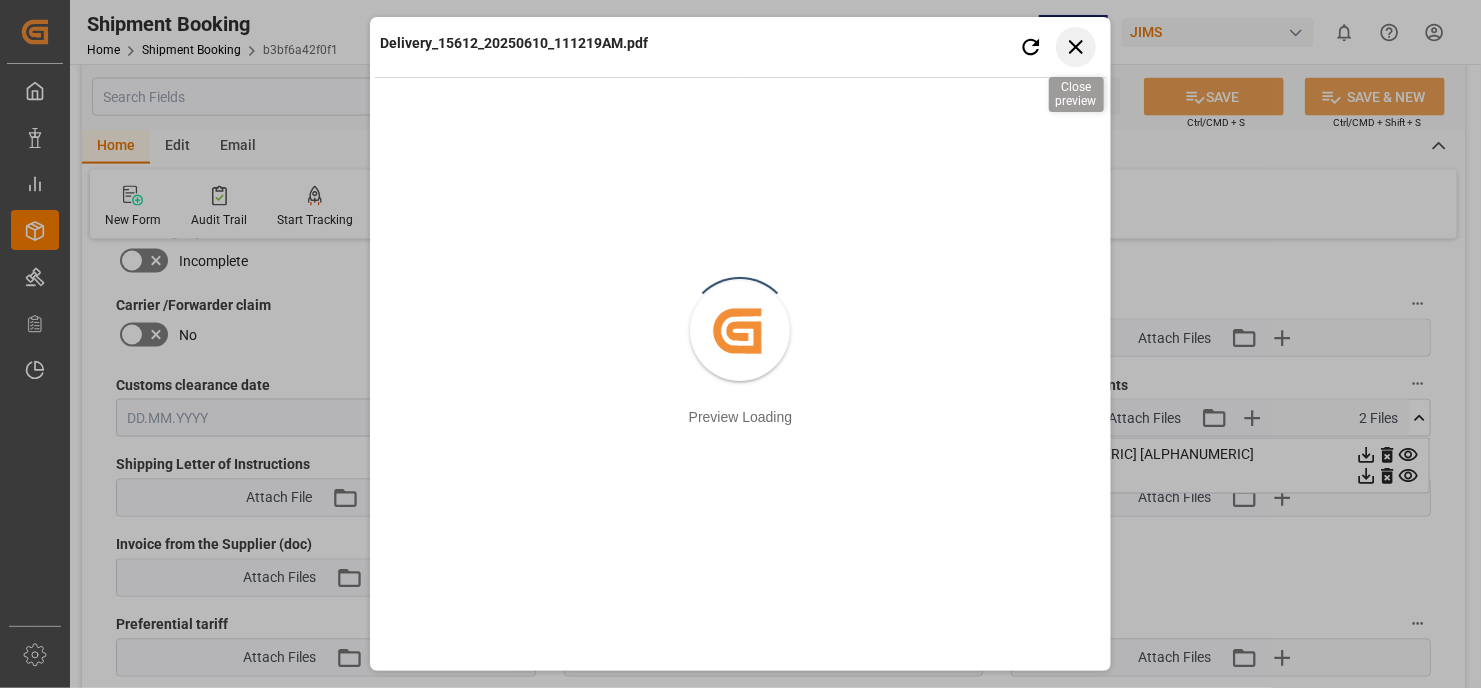 click 